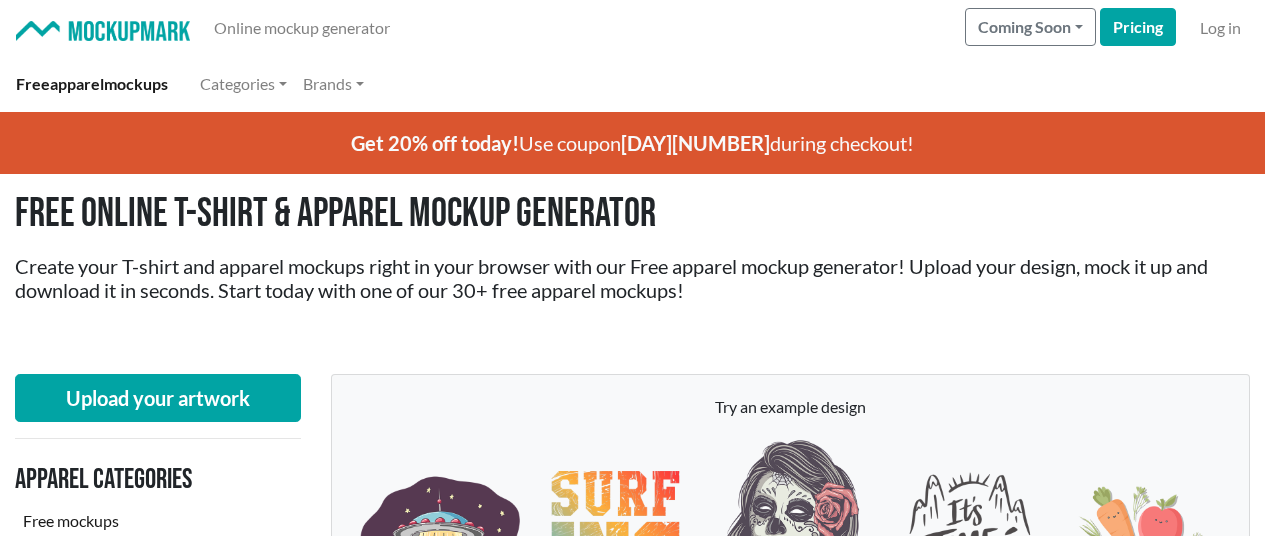 scroll, scrollTop: 1896, scrollLeft: 0, axis: vertical 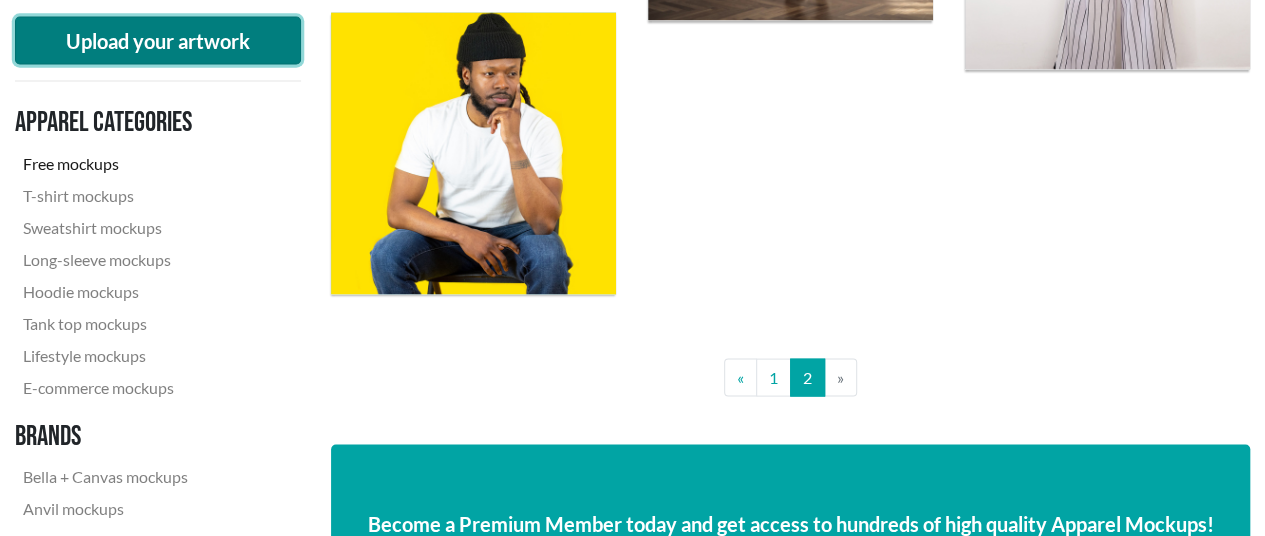 click on "Upload your artwork" at bounding box center [158, 40] 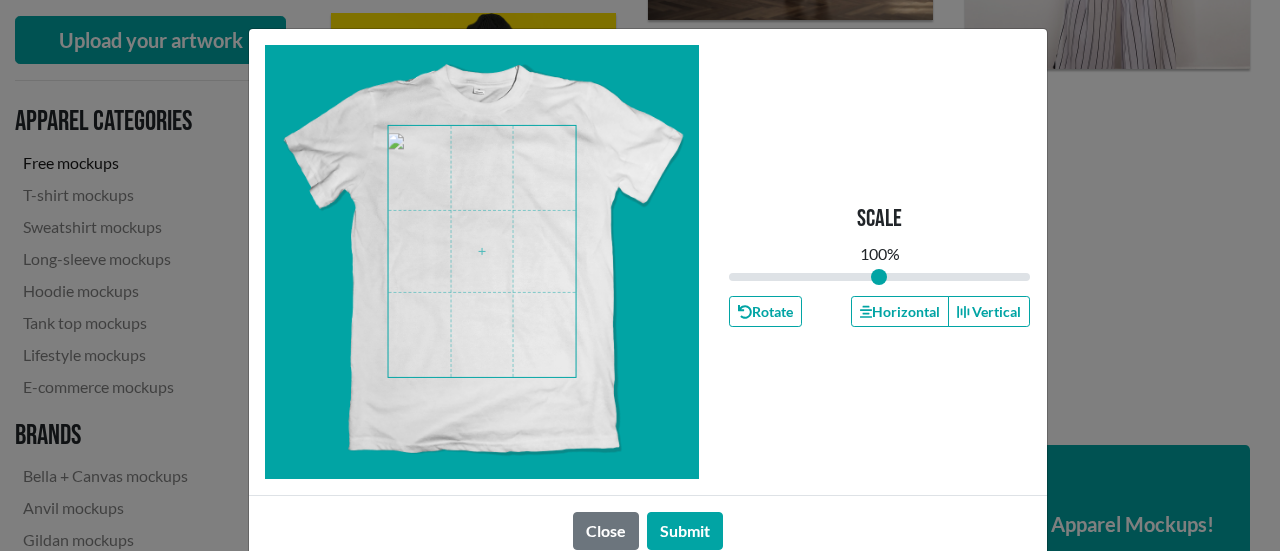 click at bounding box center [482, 251] 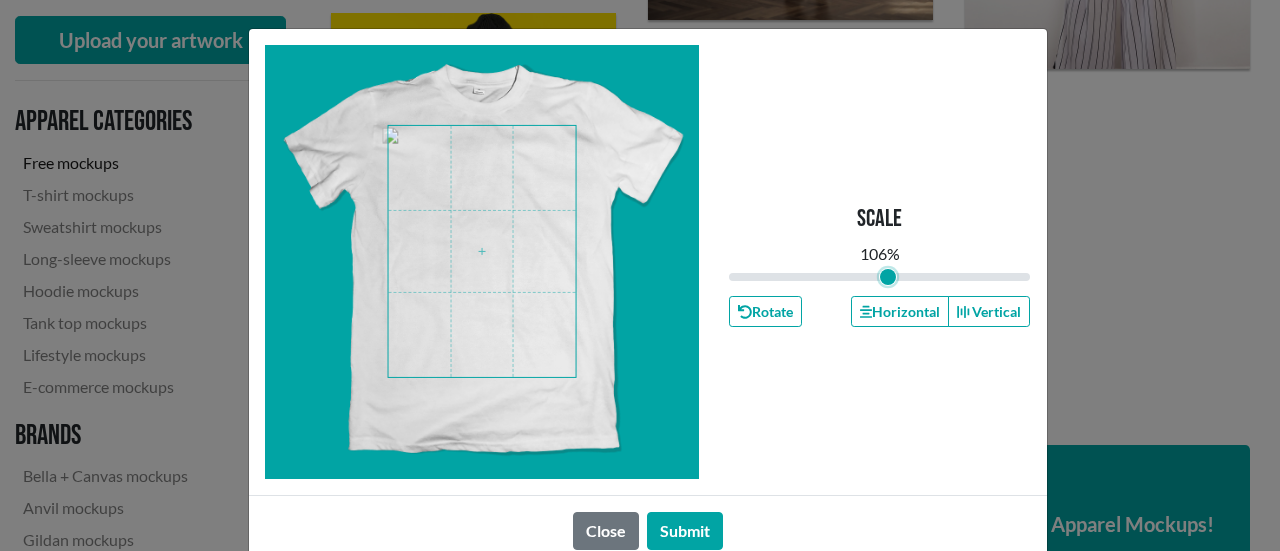 drag, startPoint x: 869, startPoint y: 275, endPoint x: 880, endPoint y: 279, distance: 11.7046995 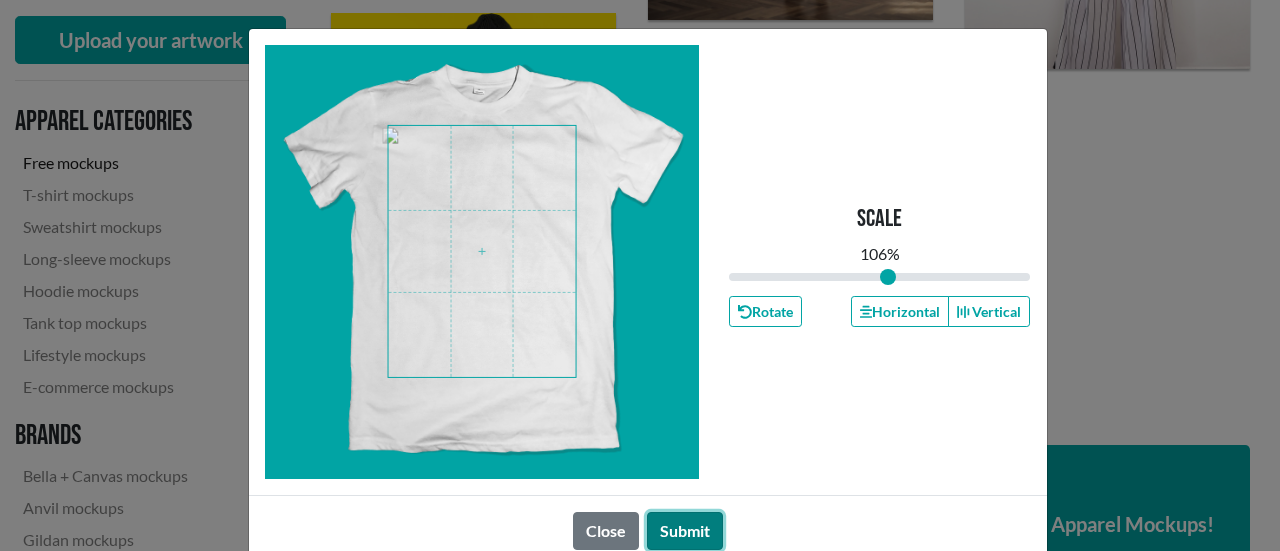 click on "Submit" at bounding box center [685, 531] 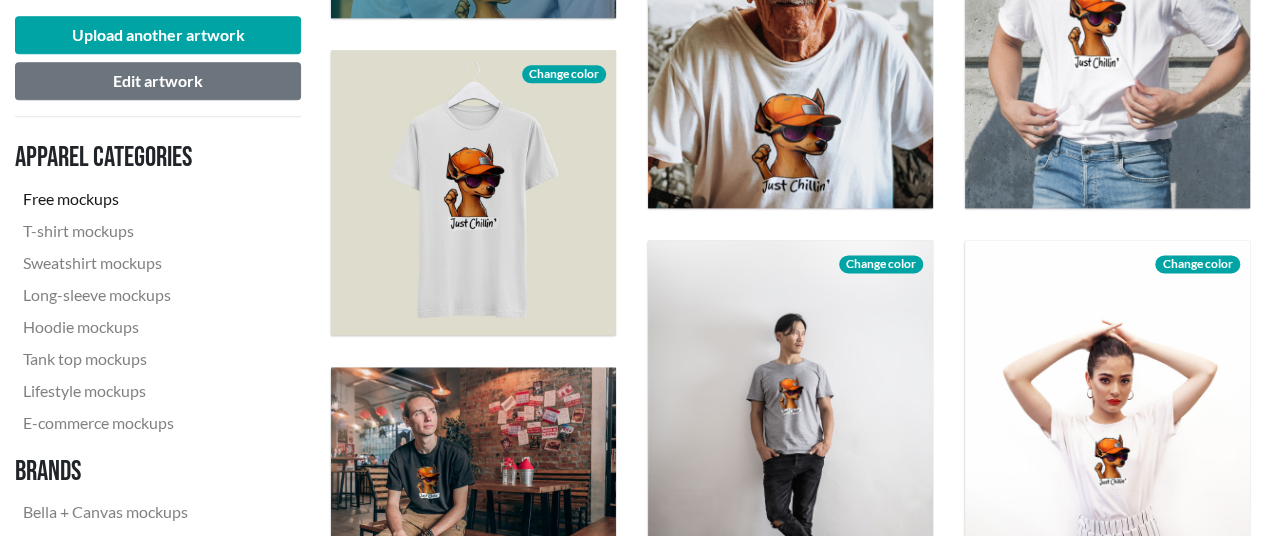 scroll, scrollTop: 1196, scrollLeft: 0, axis: vertical 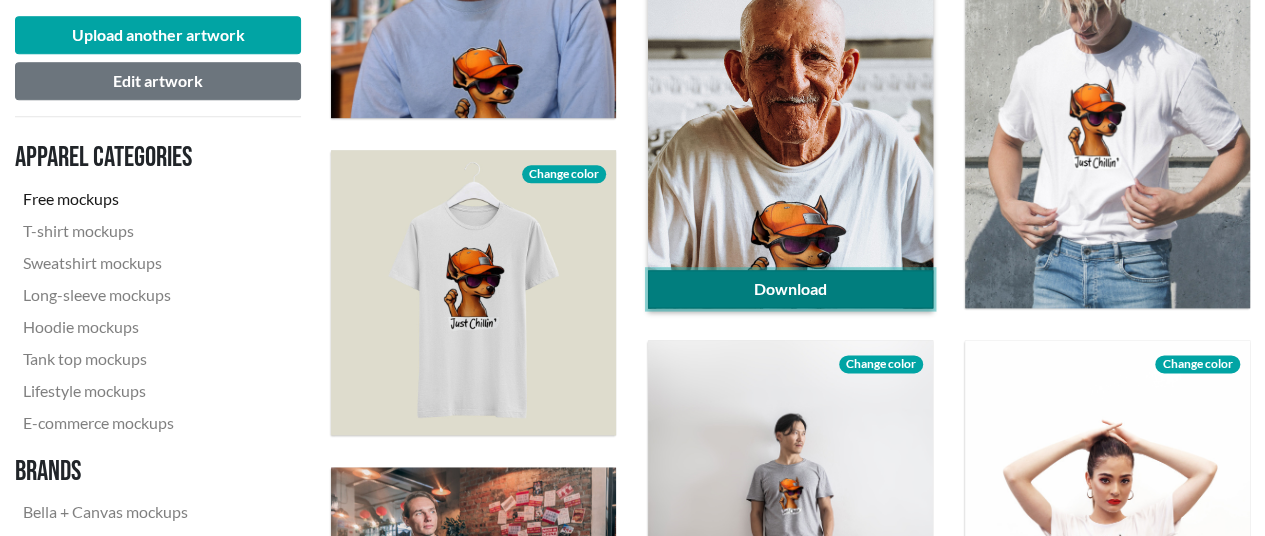 click on "Download" 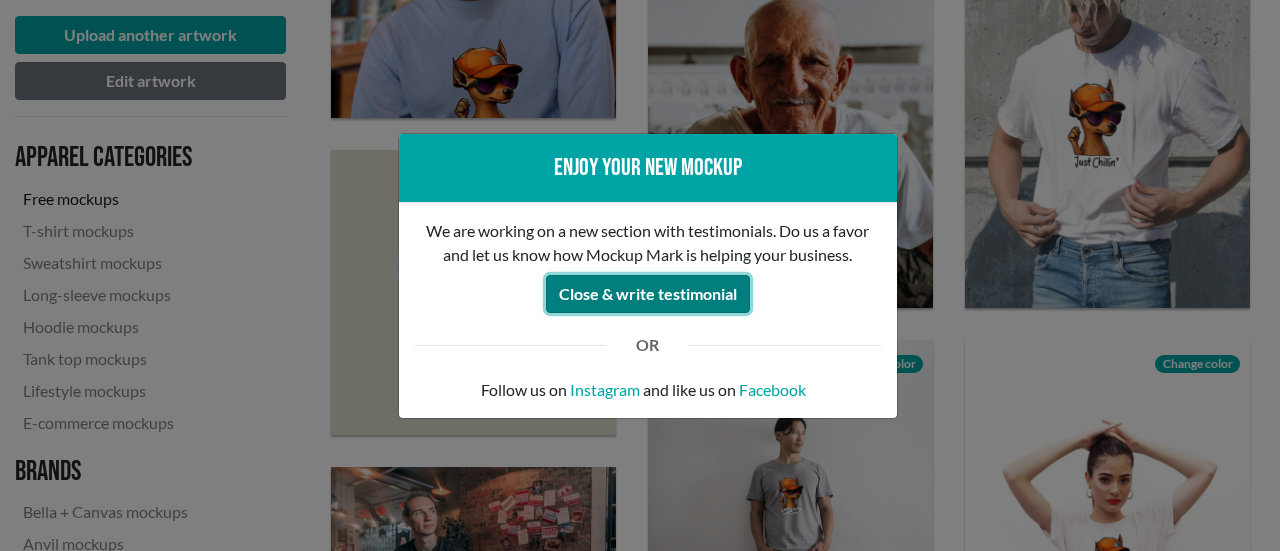 click on "Close & write testimonial" at bounding box center [648, 294] 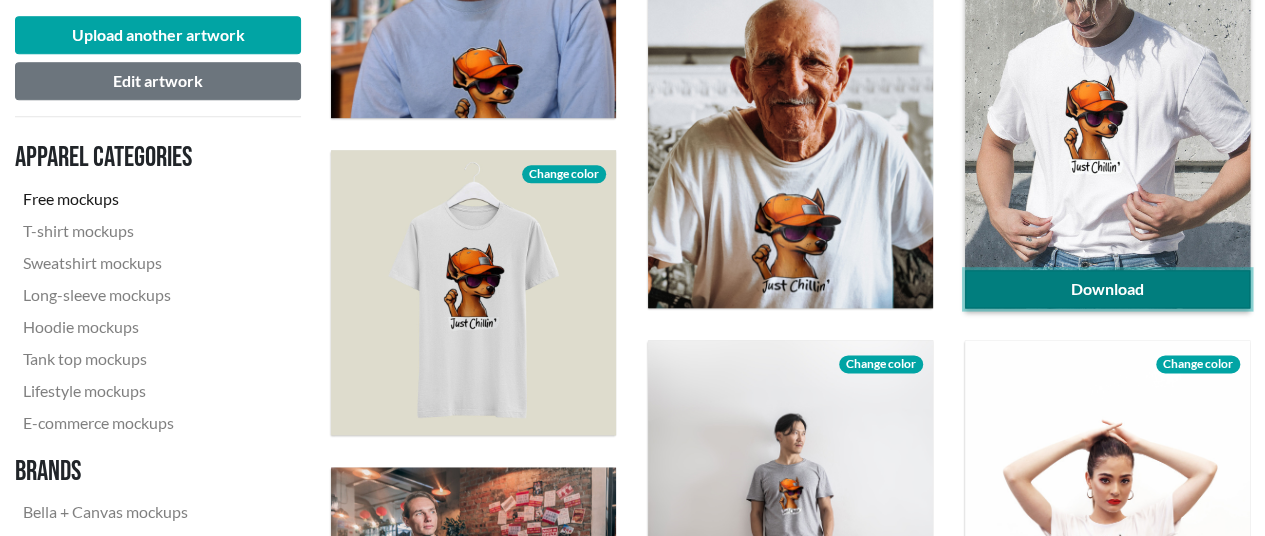 click on "Download" 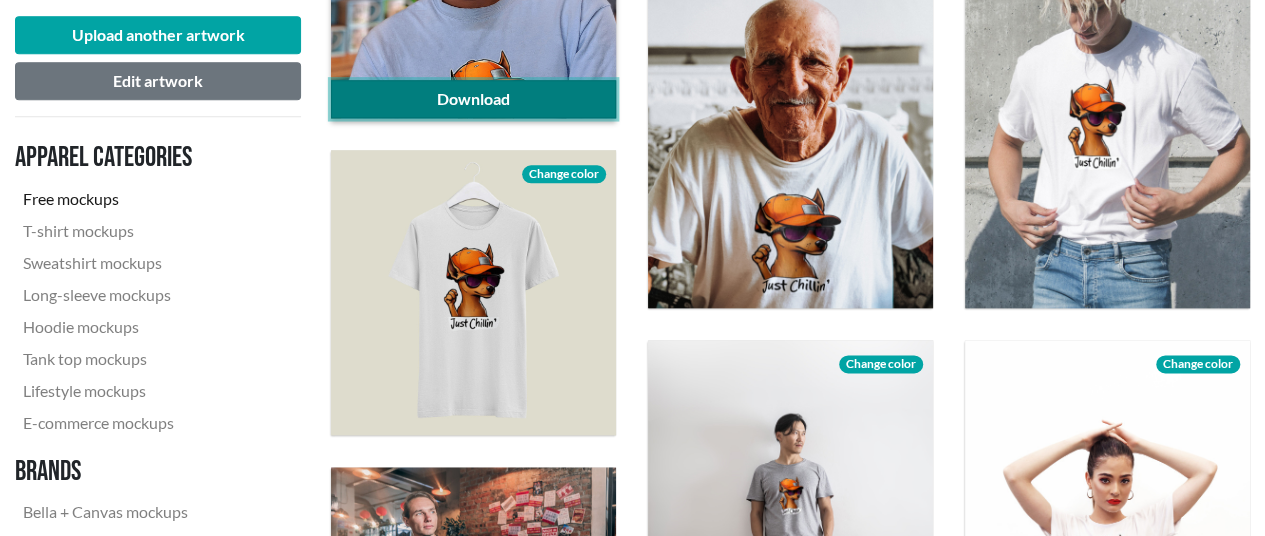 click on "Download" 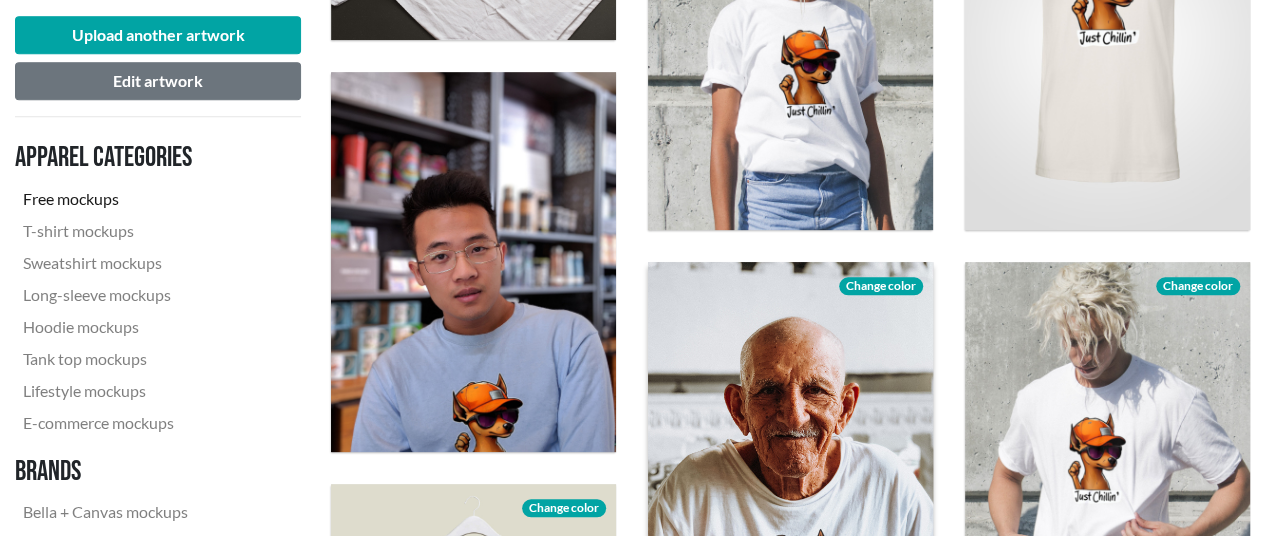 scroll, scrollTop: 696, scrollLeft: 0, axis: vertical 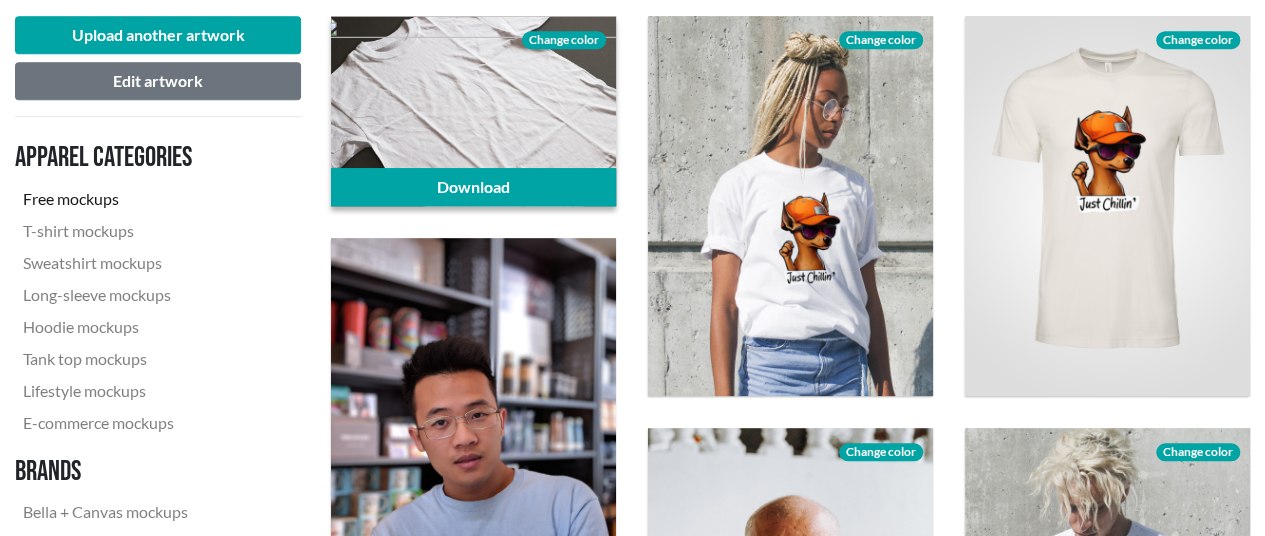 click on "Change color" at bounding box center [564, 40] 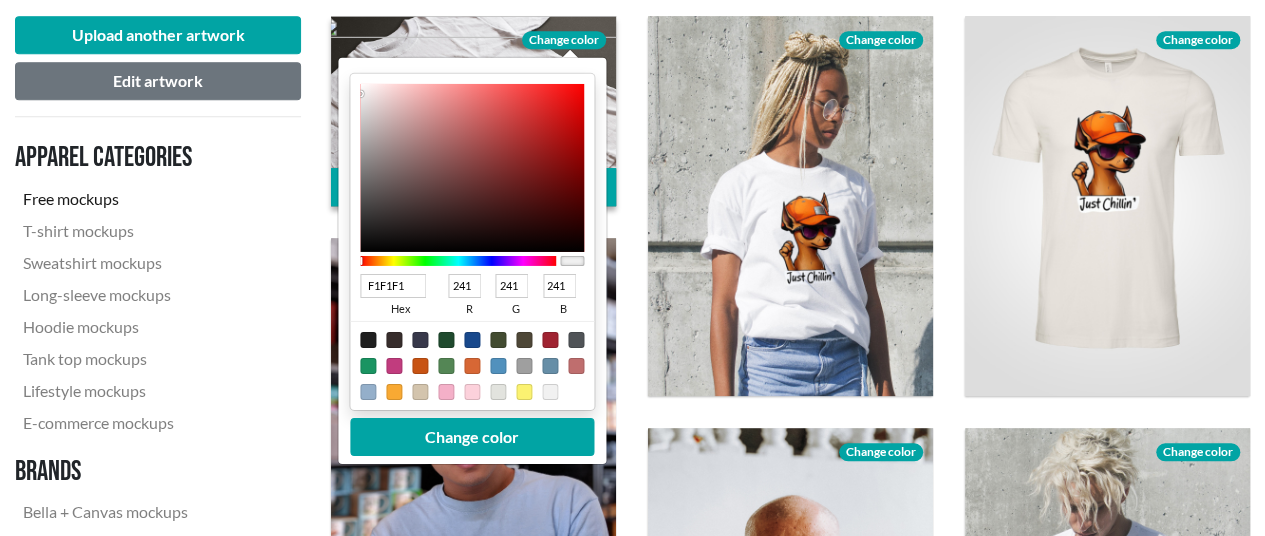 type on "[HEX]" 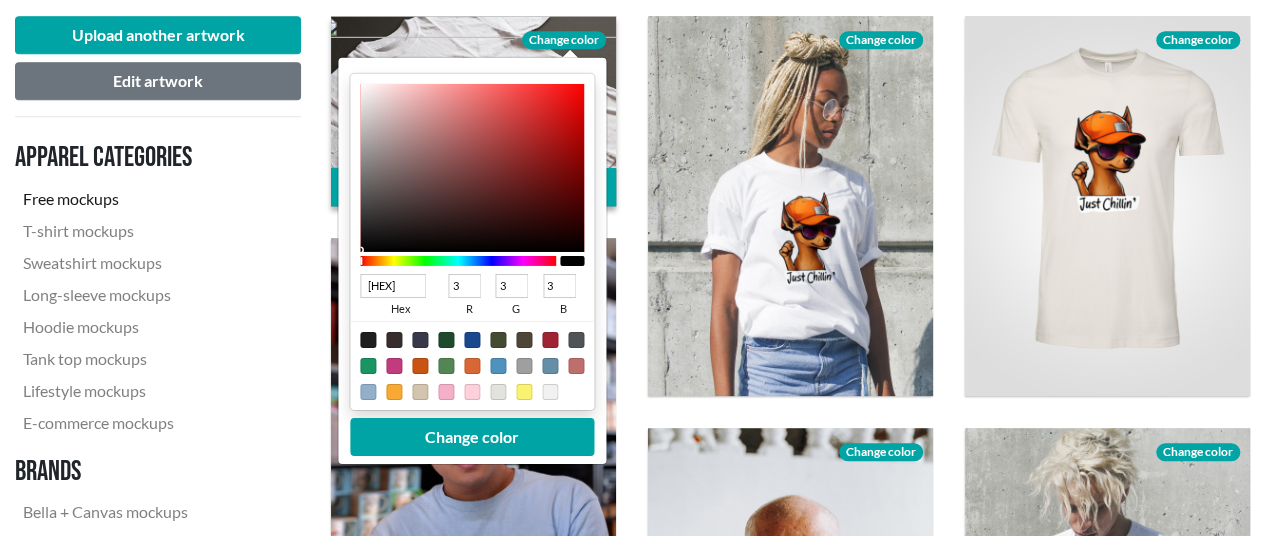 click at bounding box center [472, 168] 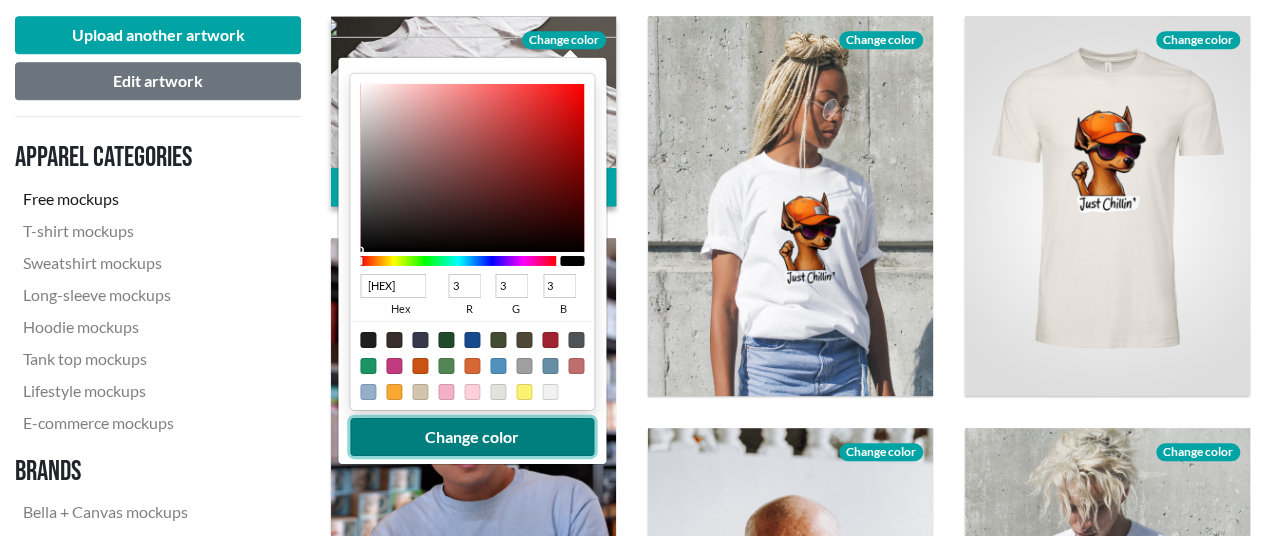 click on "Change color" at bounding box center [472, 437] 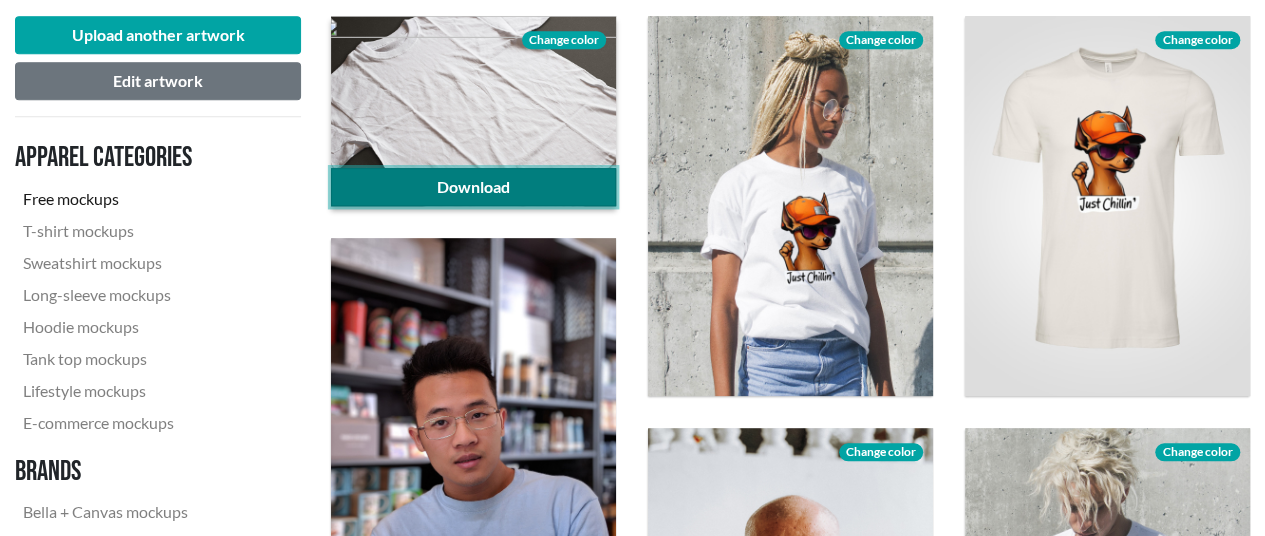 click on "Download" 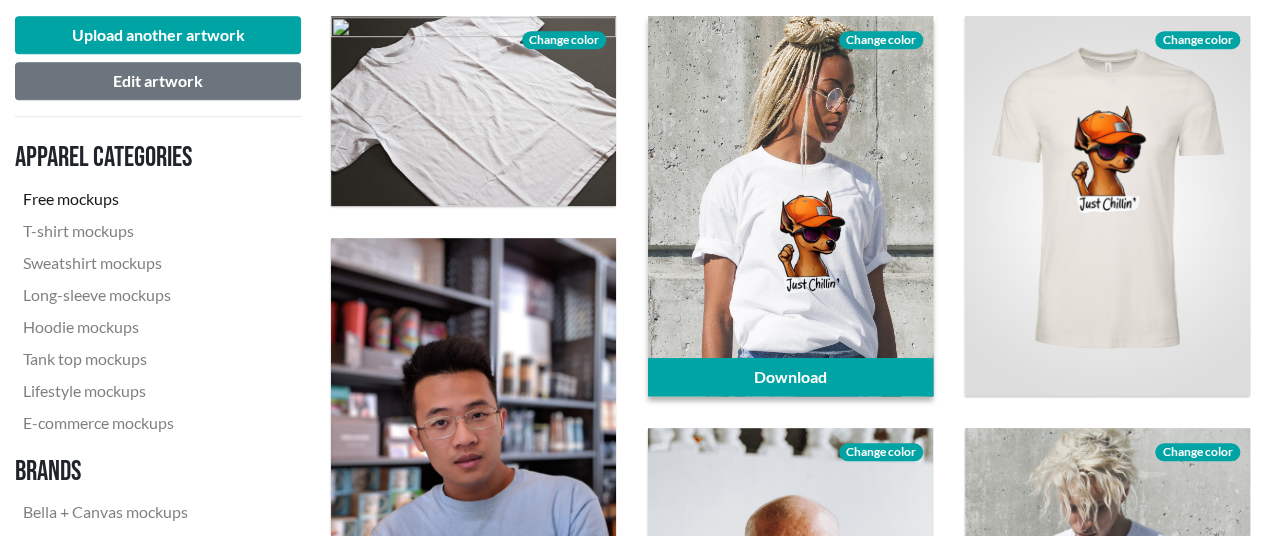 click on "Change color" at bounding box center [881, 40] 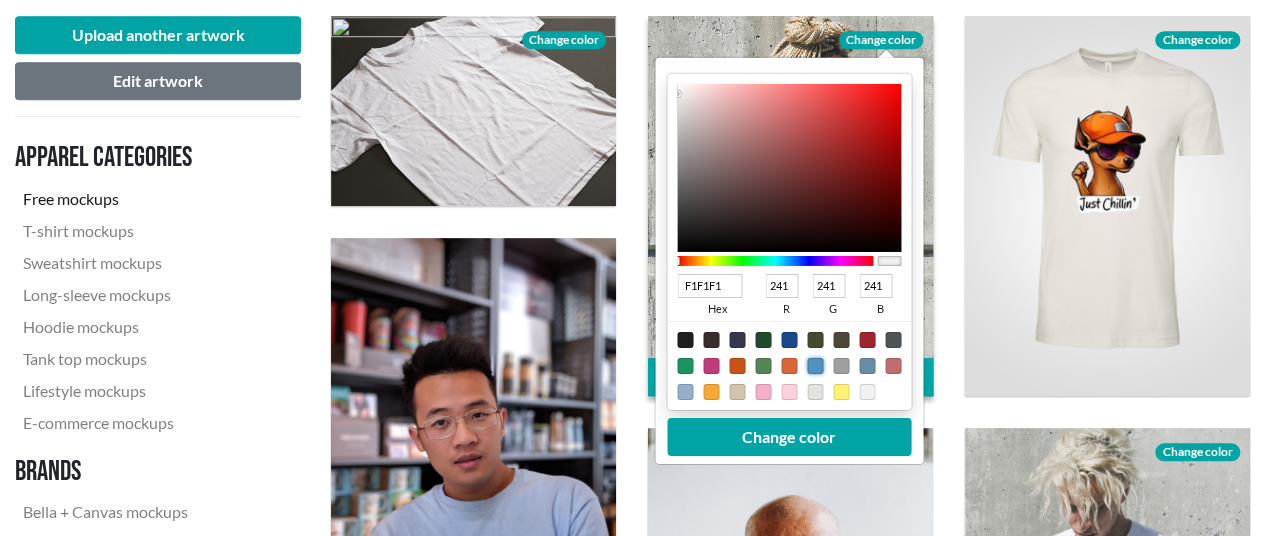 click at bounding box center [815, 366] 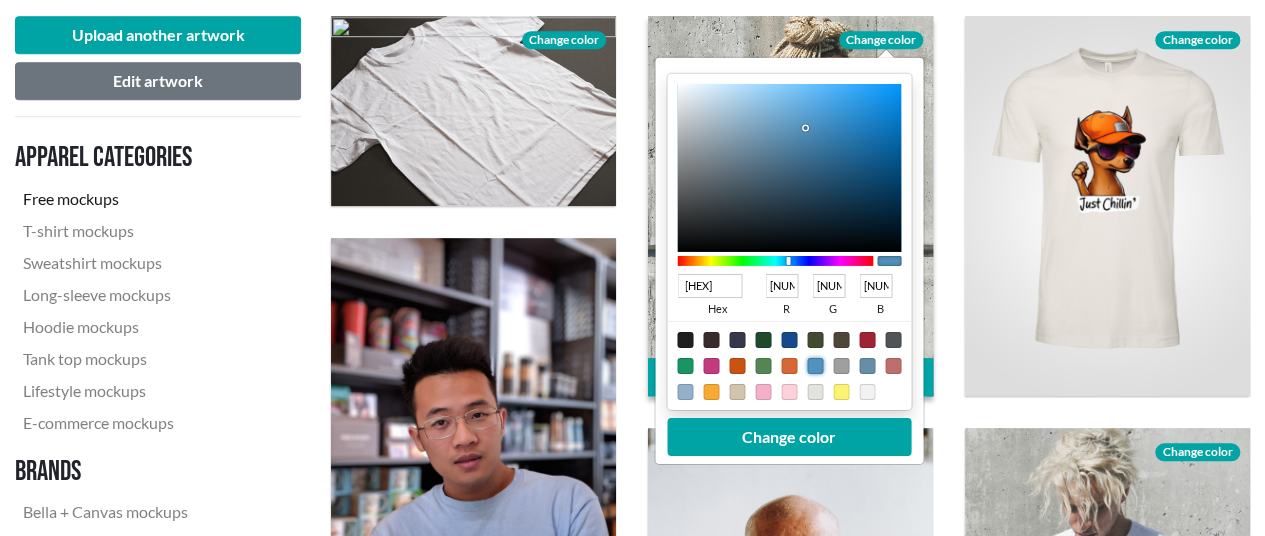 type on "[HEX]" 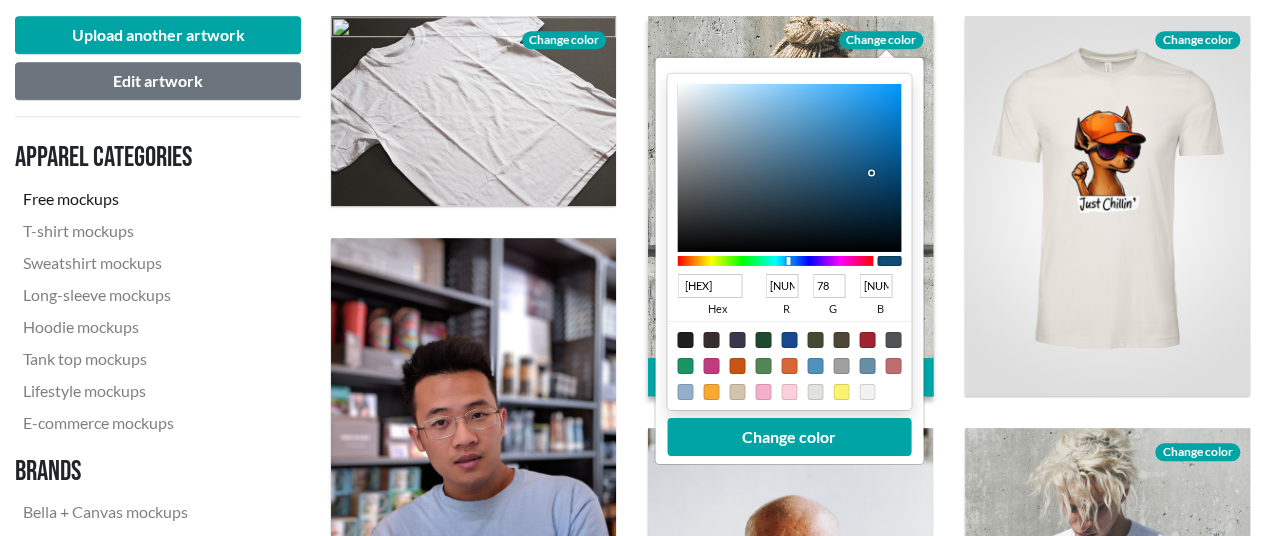 click at bounding box center (789, 168) 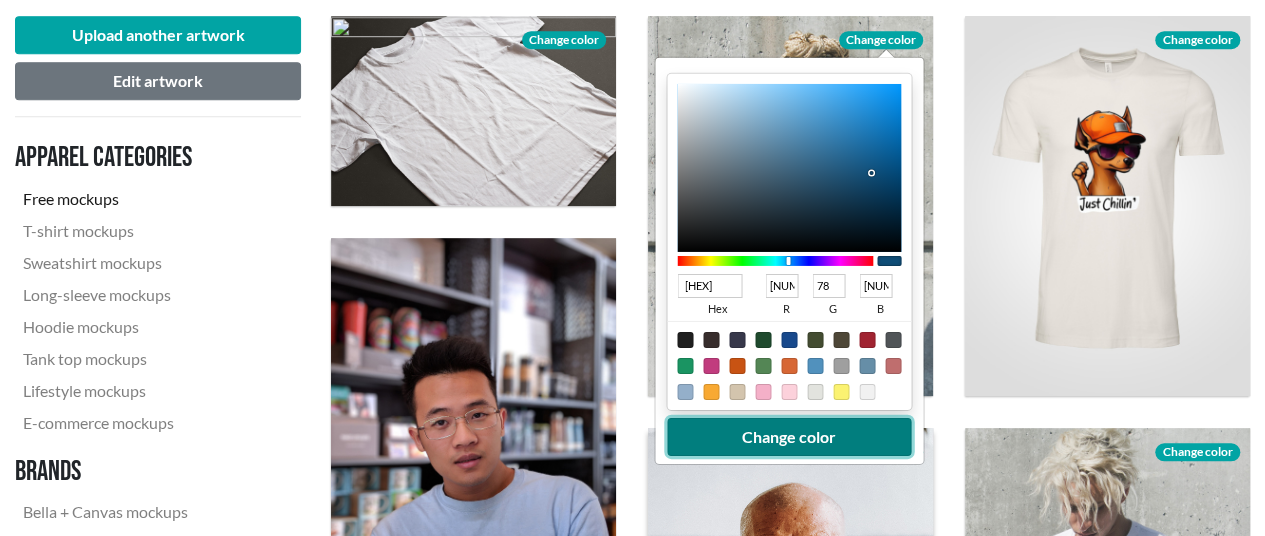 click on "Change color" at bounding box center [789, 437] 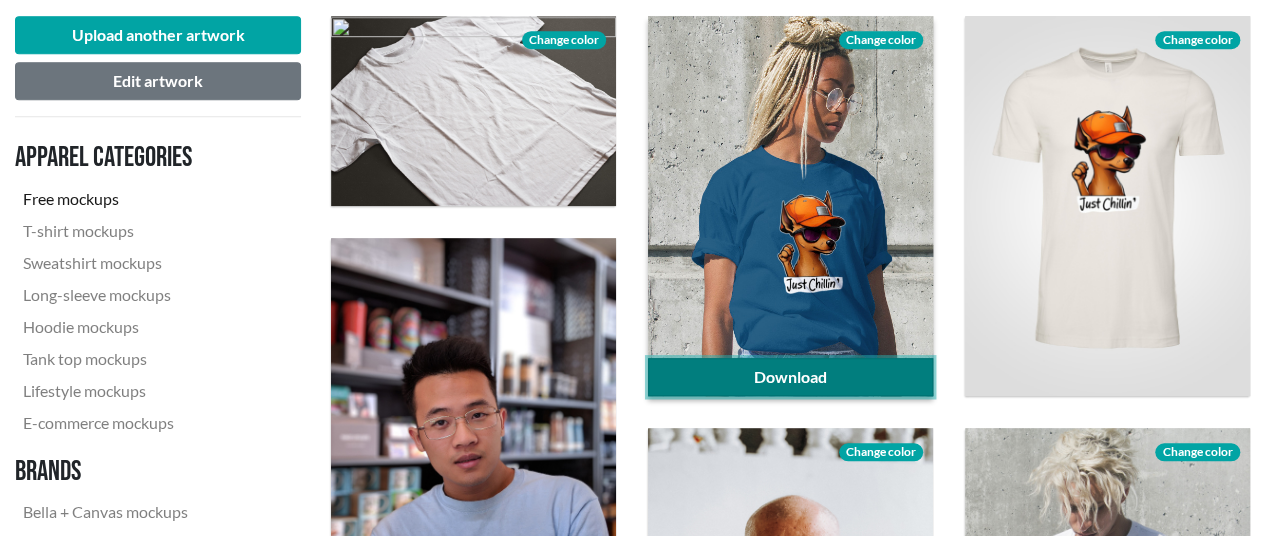 click on "Download" 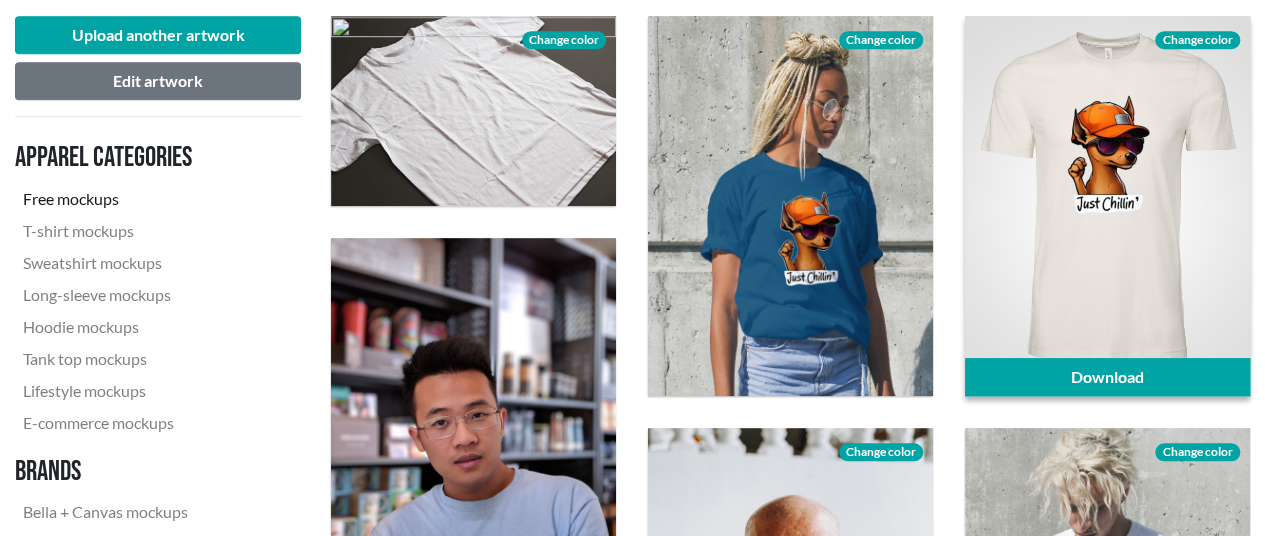 scroll, scrollTop: 596, scrollLeft: 0, axis: vertical 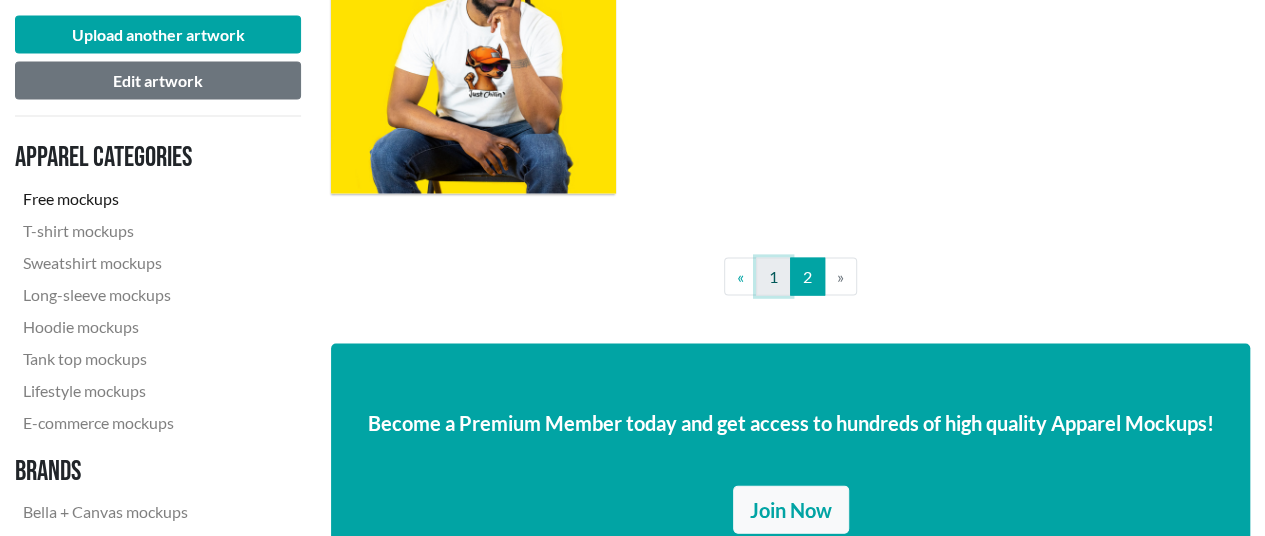 click on "1" at bounding box center [773, 277] 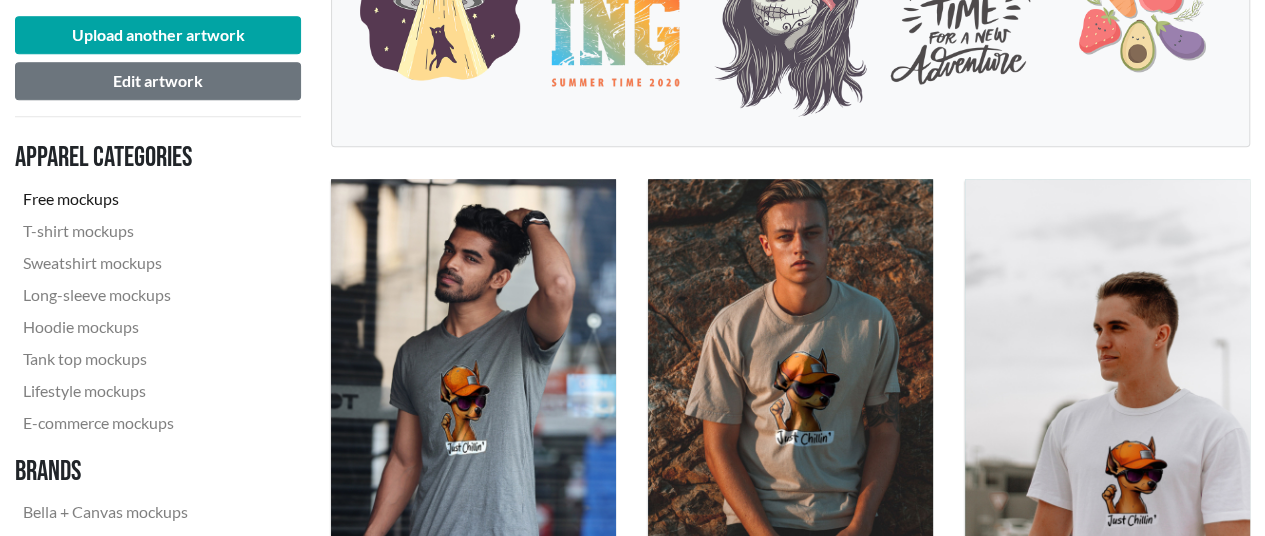 scroll, scrollTop: 700, scrollLeft: 0, axis: vertical 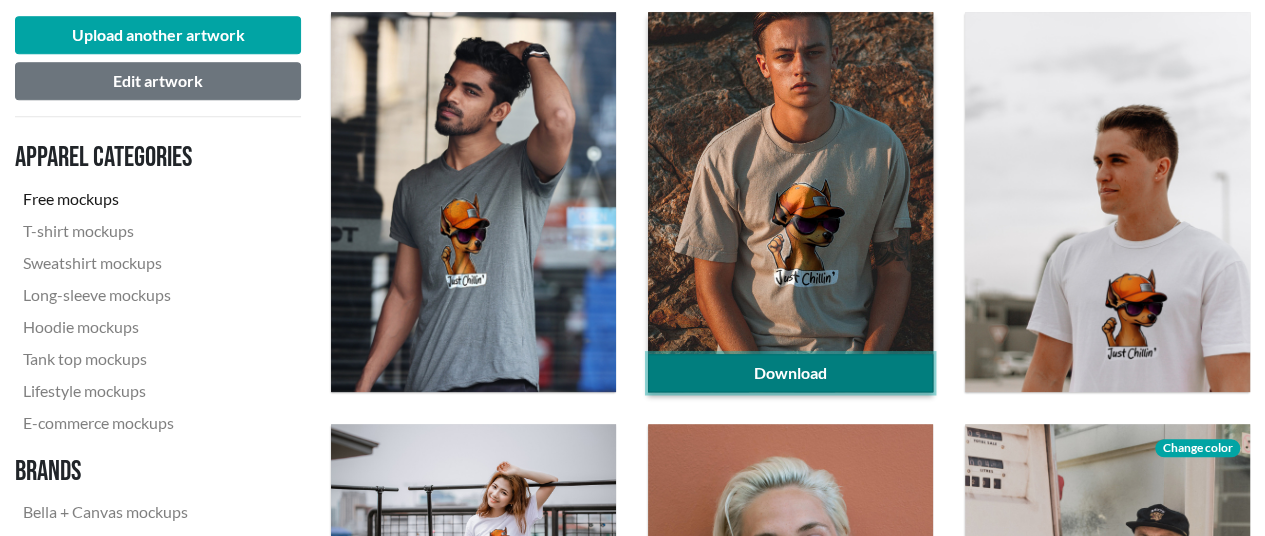 click on "Download" 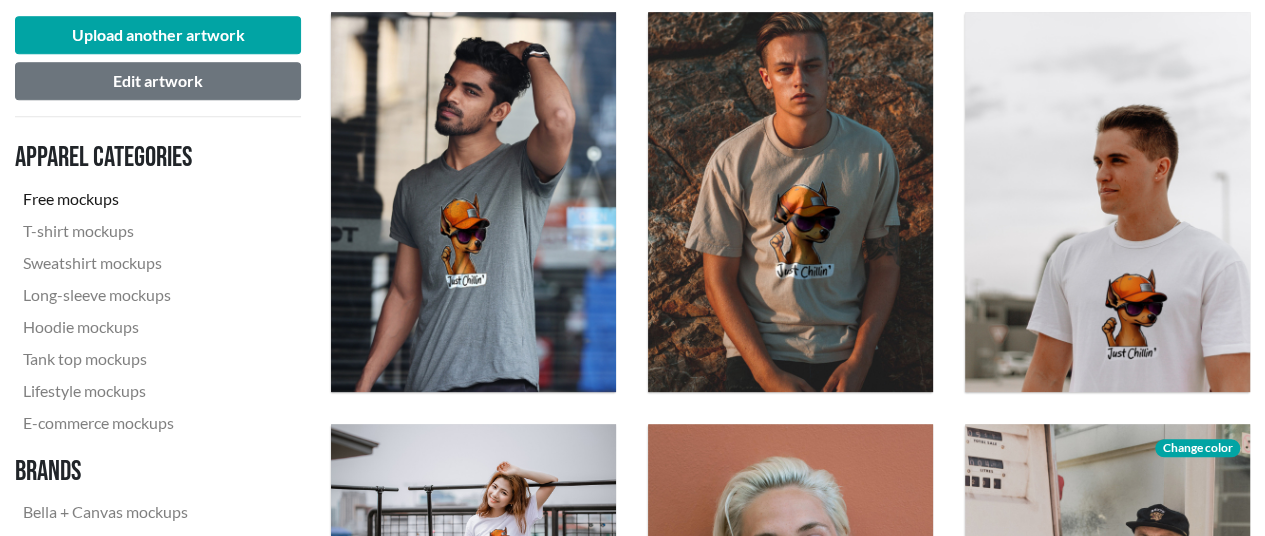 click on "Download" at bounding box center [473, 202] 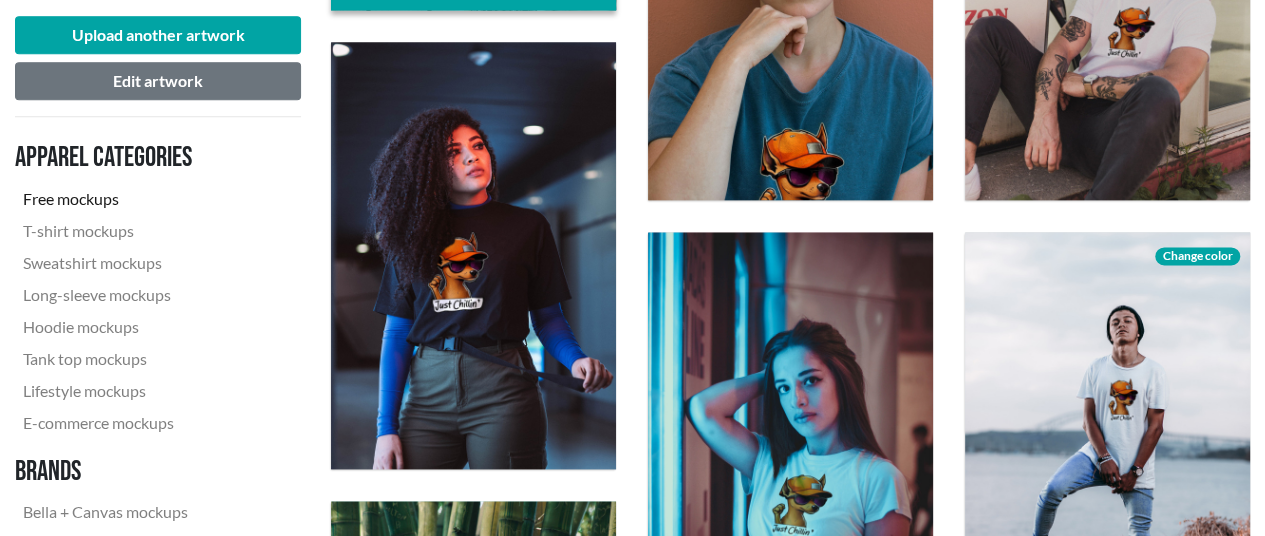 scroll, scrollTop: 1400, scrollLeft: 0, axis: vertical 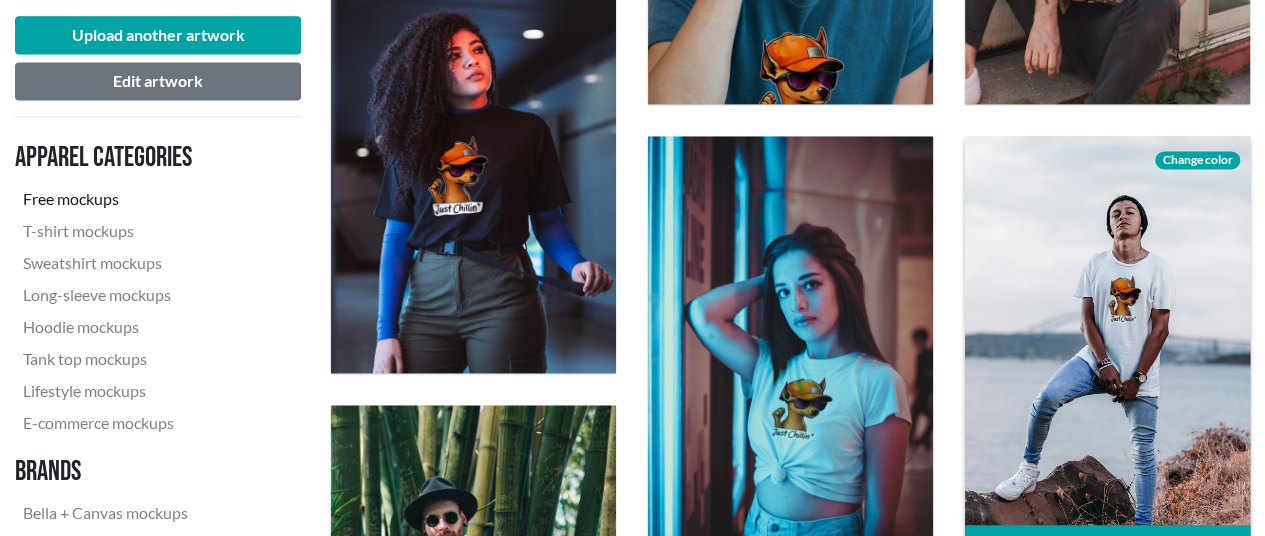 click on "Change color" at bounding box center [1197, 160] 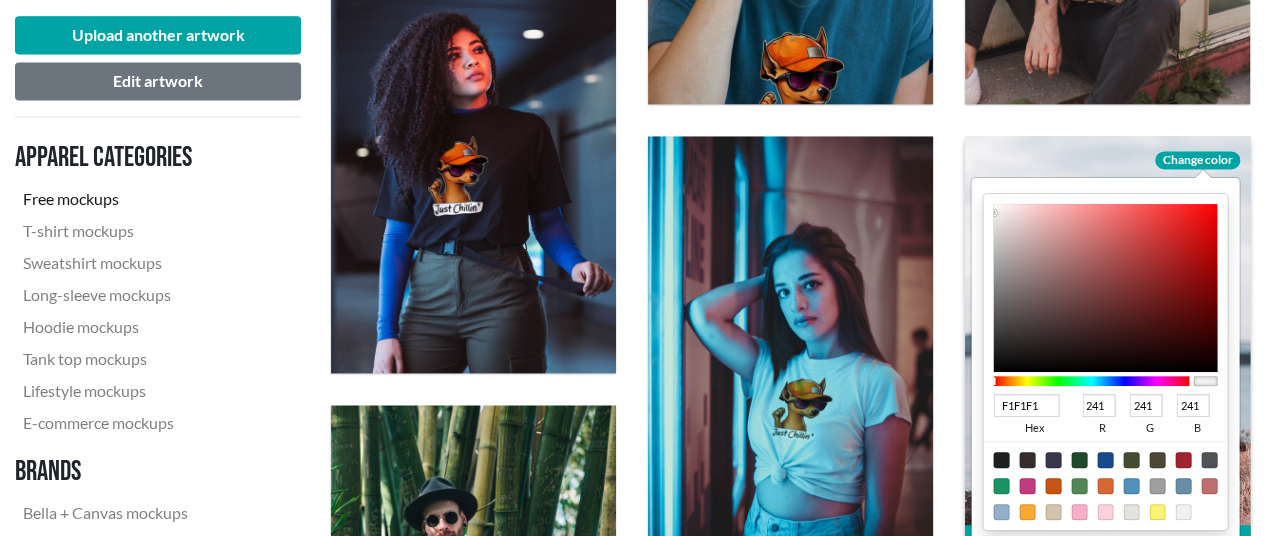 type on "[HEX]" 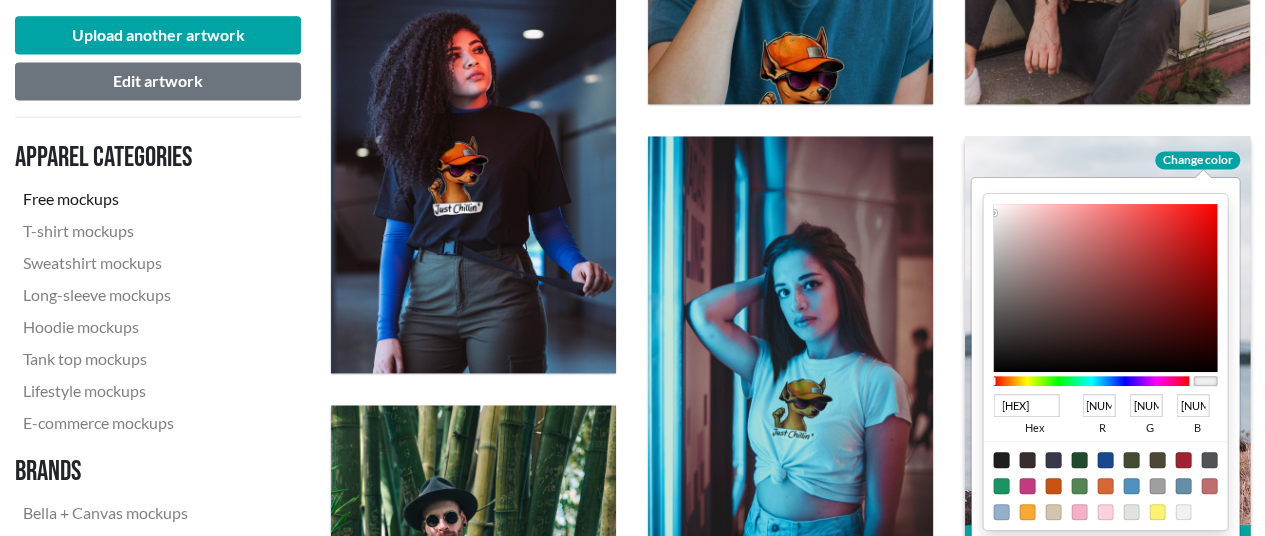 click at bounding box center [1106, 288] 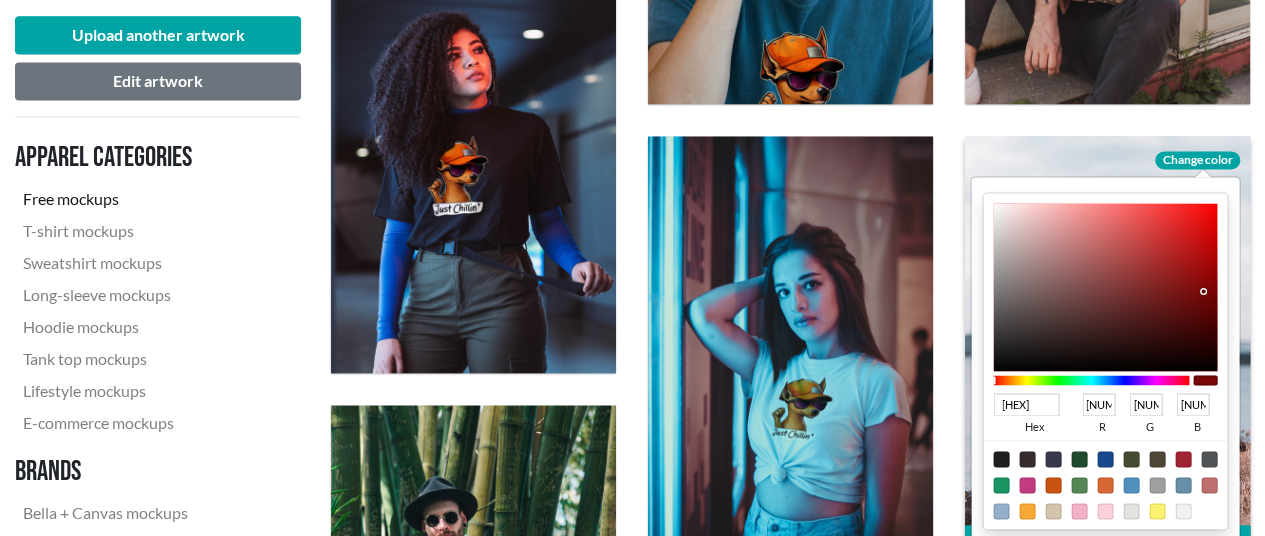 scroll, scrollTop: 1500, scrollLeft: 0, axis: vertical 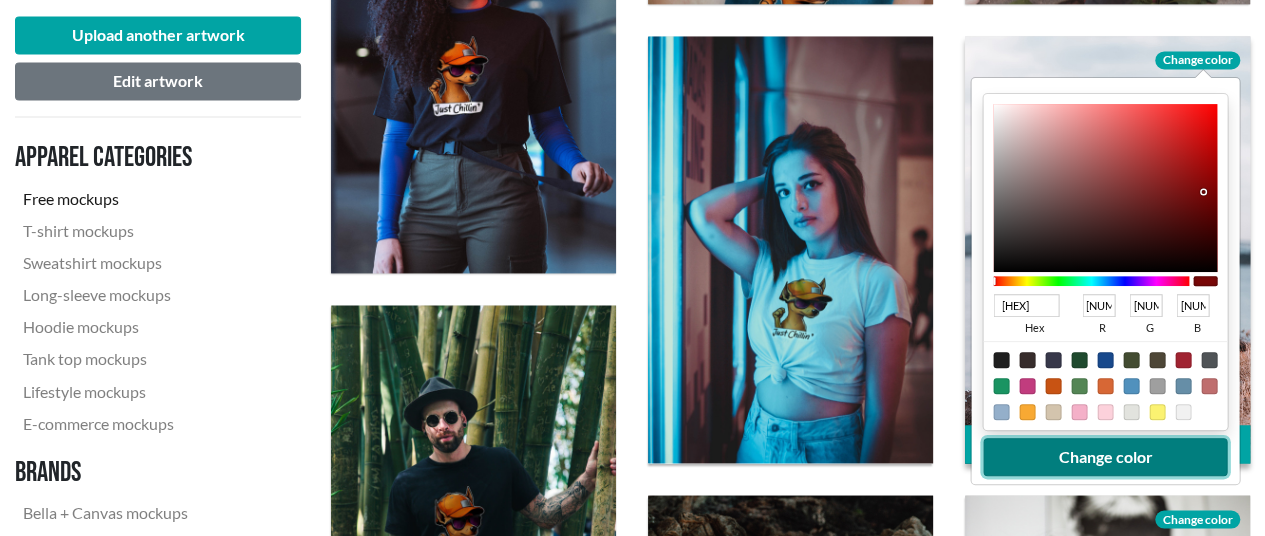click on "Change color" at bounding box center (1106, 457) 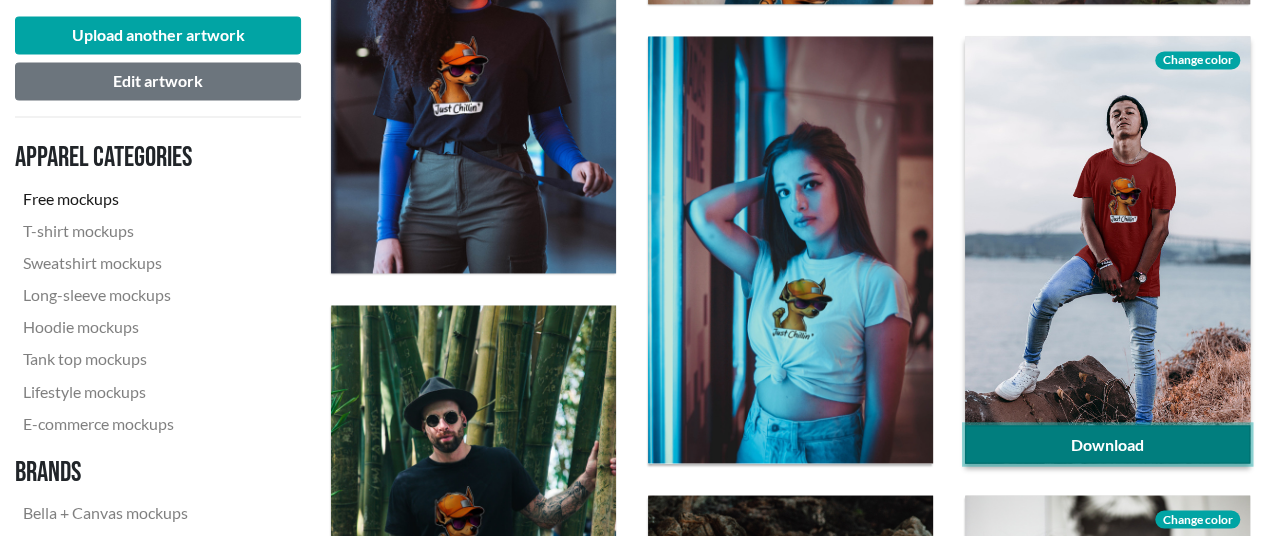 click on "Download" 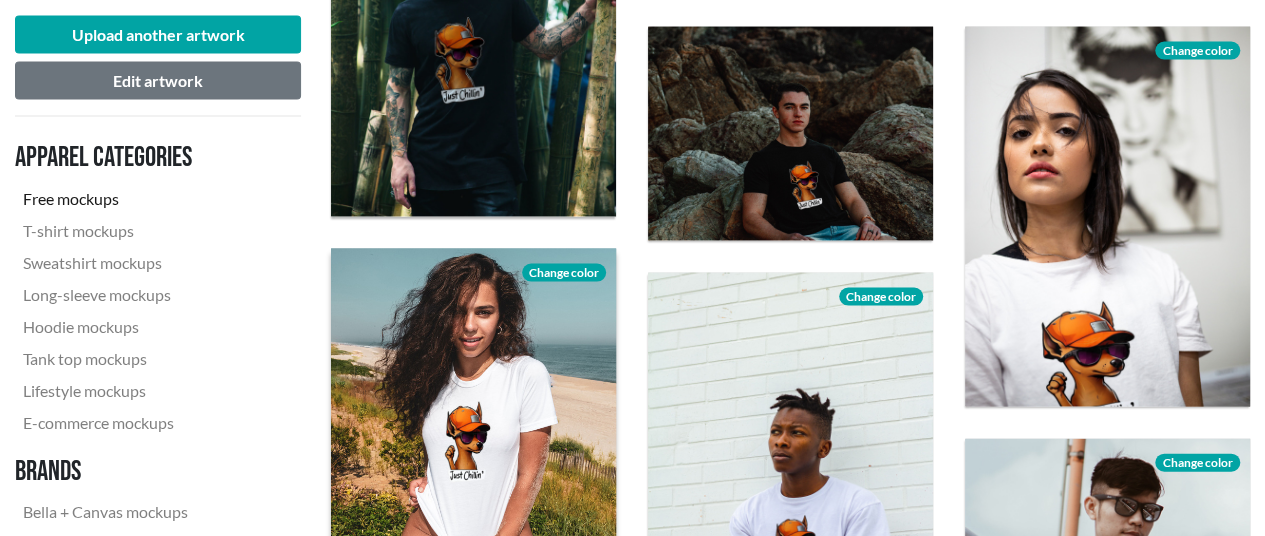 scroll, scrollTop: 2000, scrollLeft: 0, axis: vertical 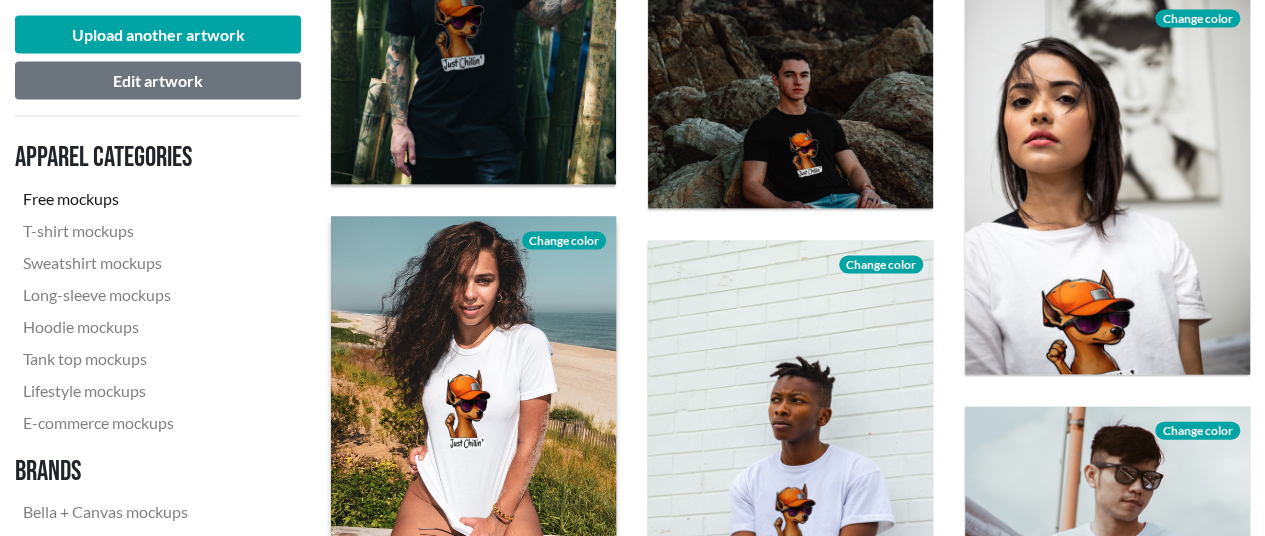 click on "Change color" at bounding box center (564, 241) 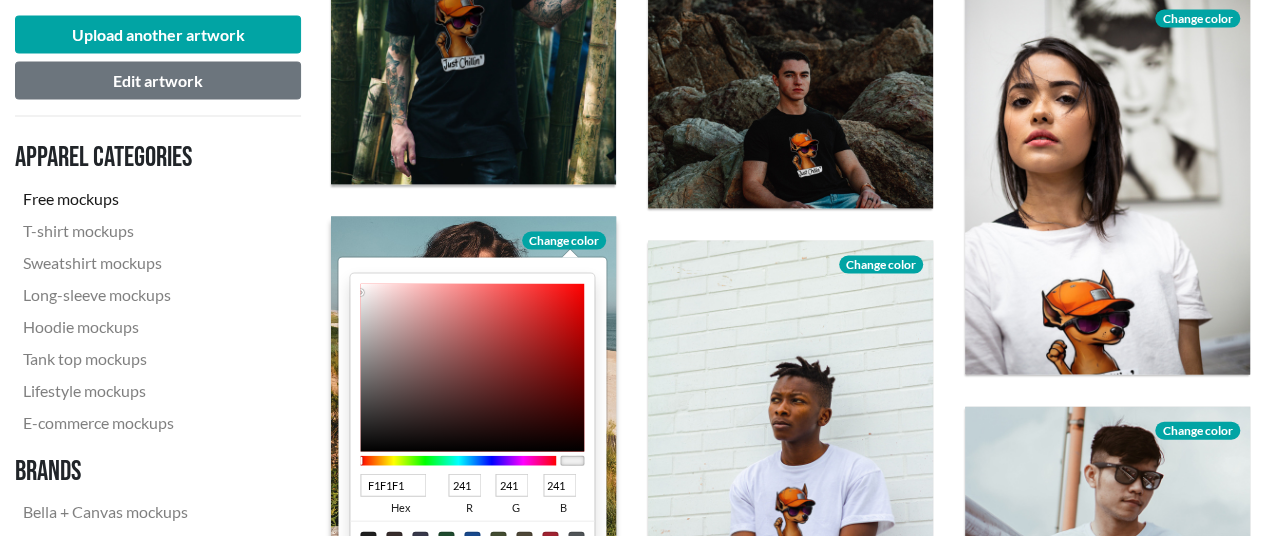 click at bounding box center (458, 461) 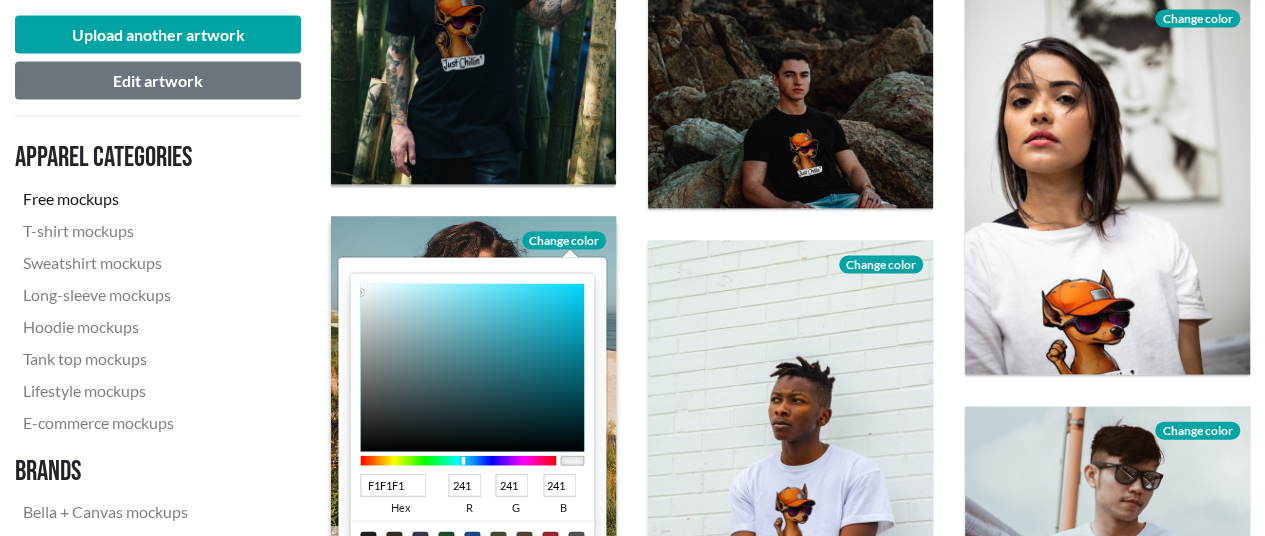 type on "[HEX]" 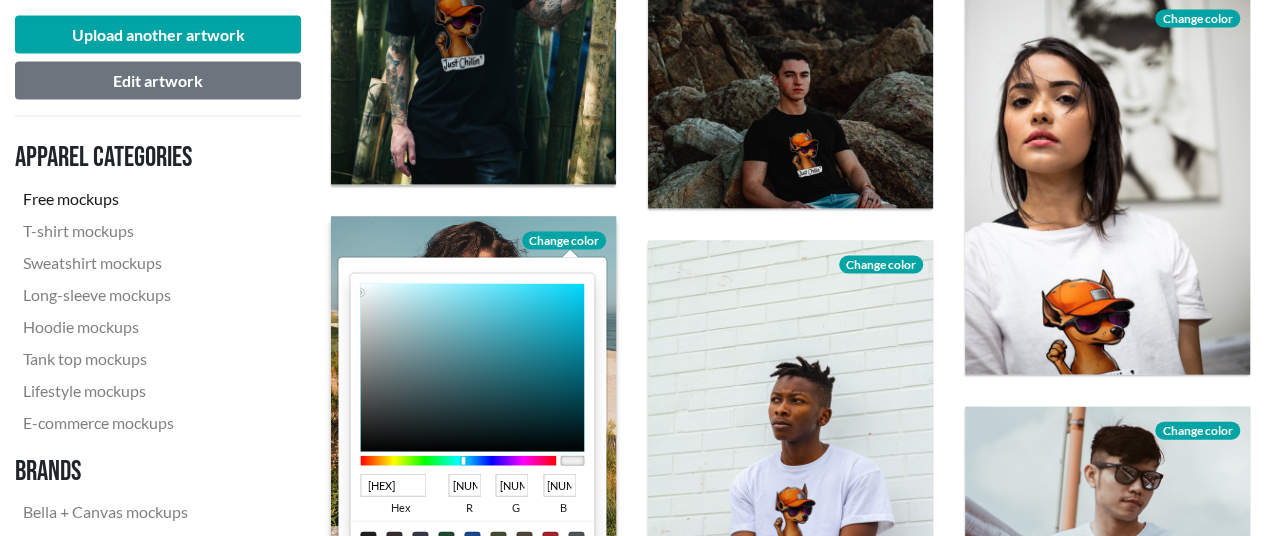 click at bounding box center (472, 368) 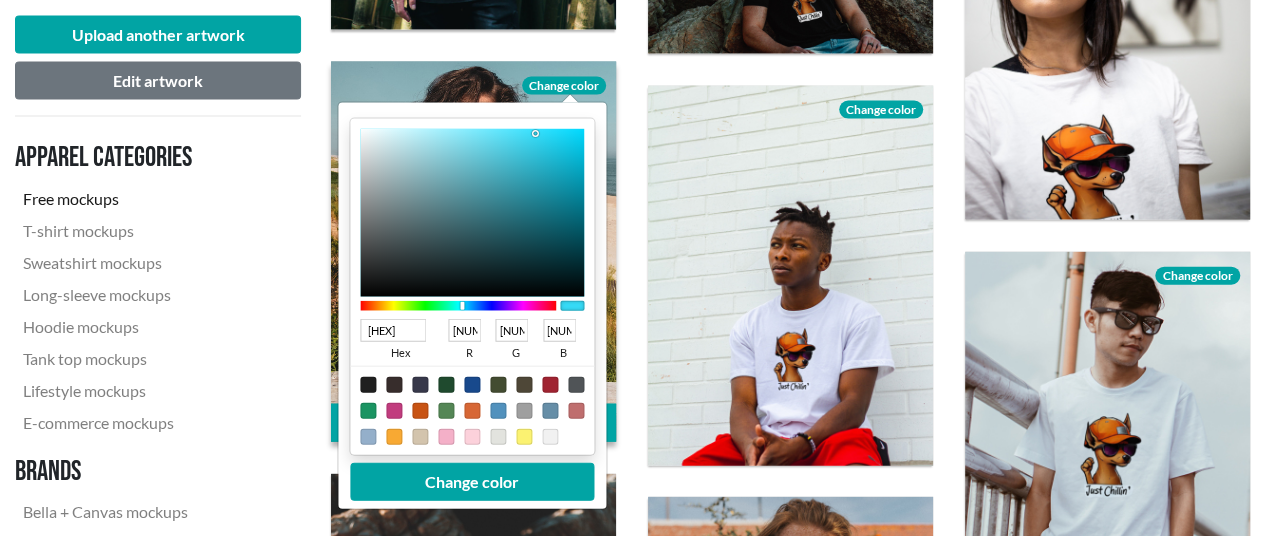 scroll, scrollTop: 2200, scrollLeft: 0, axis: vertical 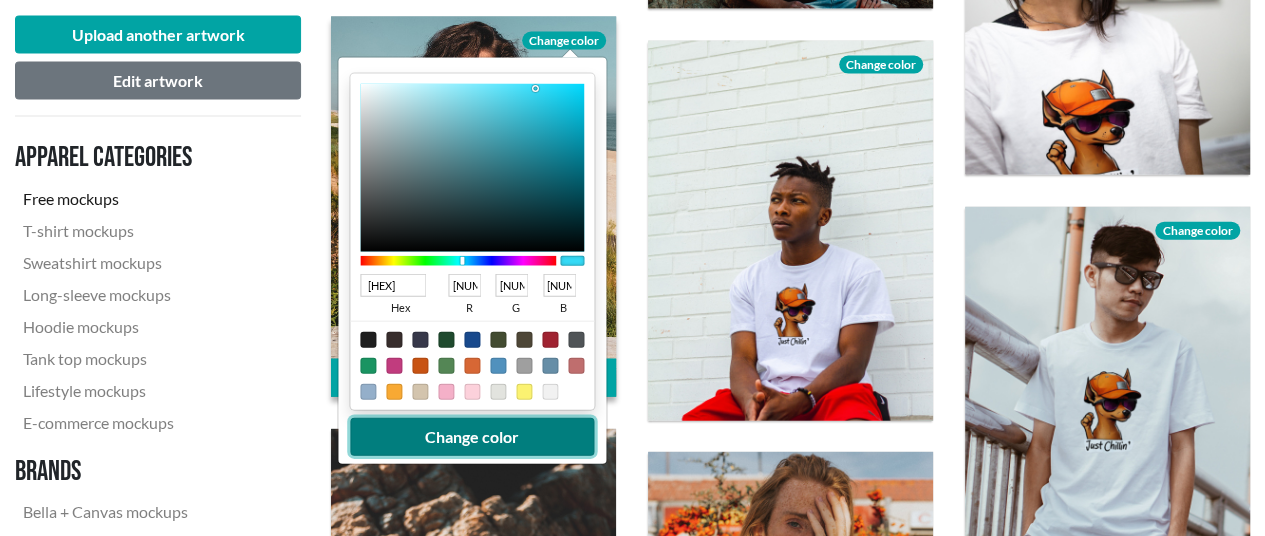 click on "Change color" at bounding box center (472, 437) 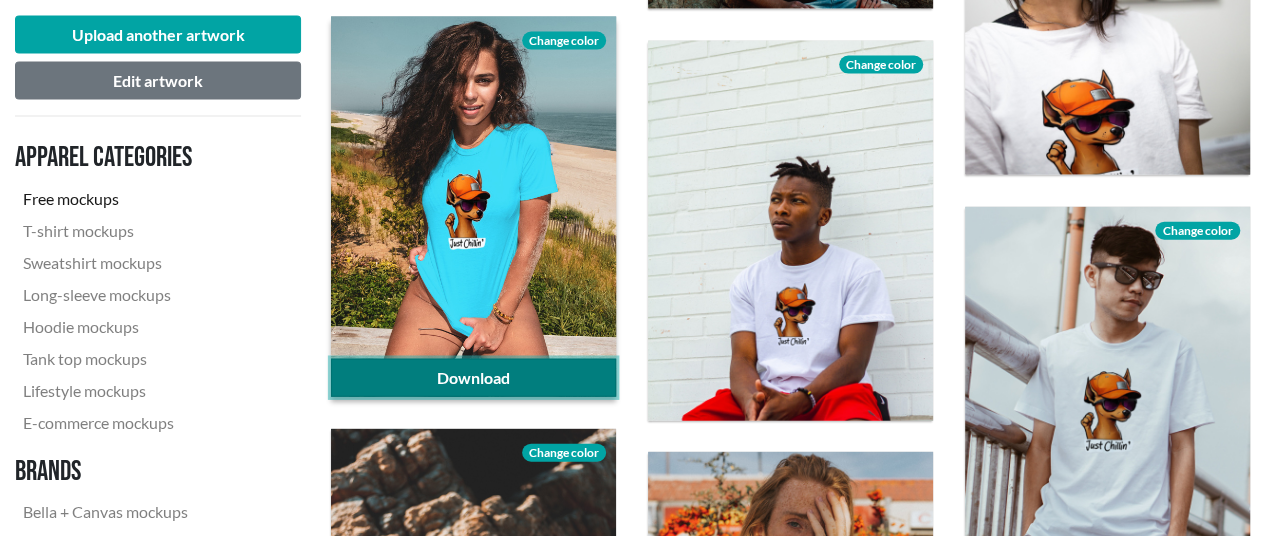 click on "Download" 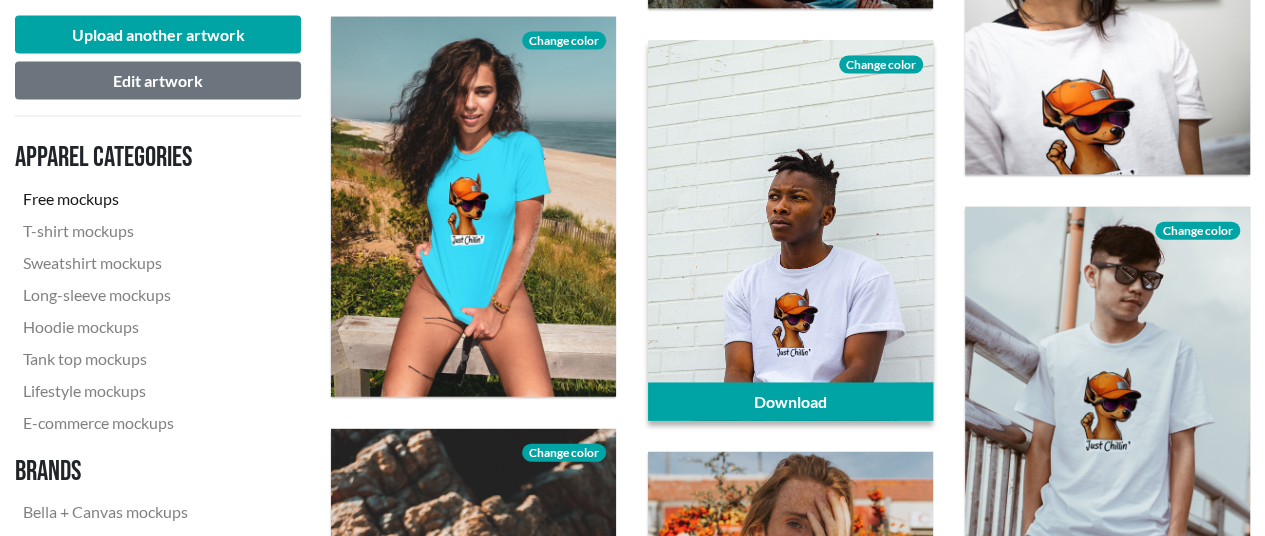 click on "Change color" at bounding box center (881, 65) 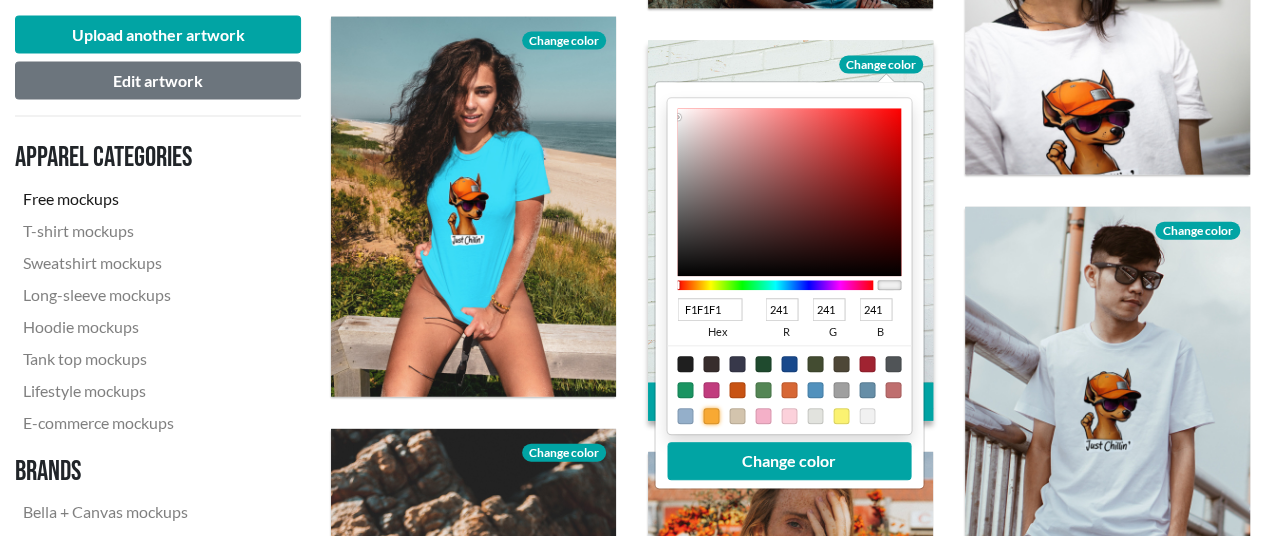 click at bounding box center (711, 416) 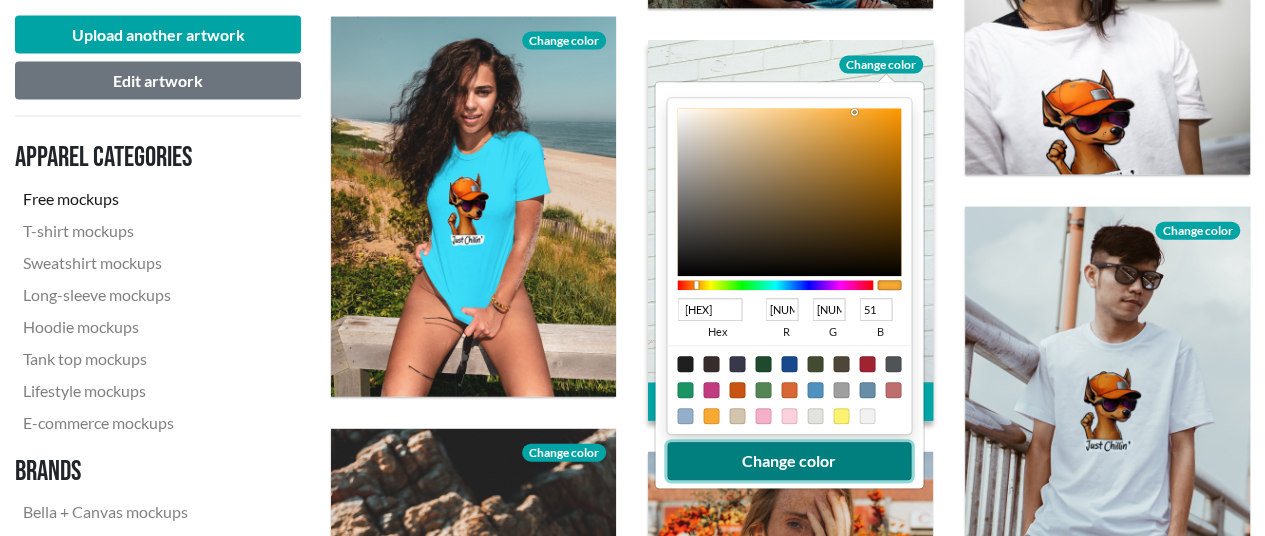 click on "Change color" at bounding box center [789, 461] 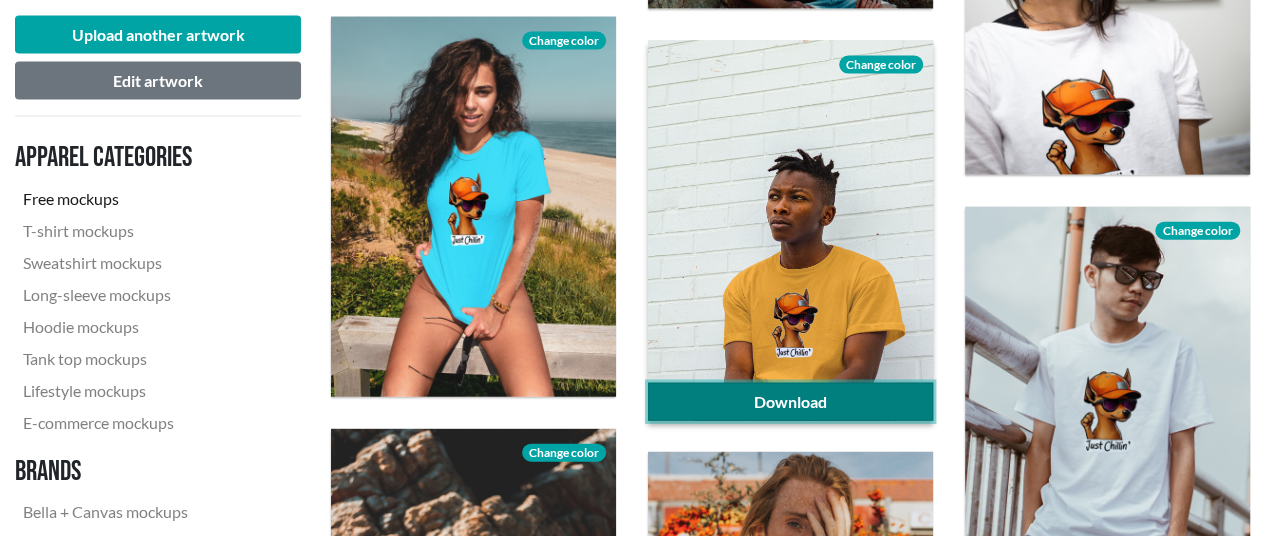 click on "Download" 